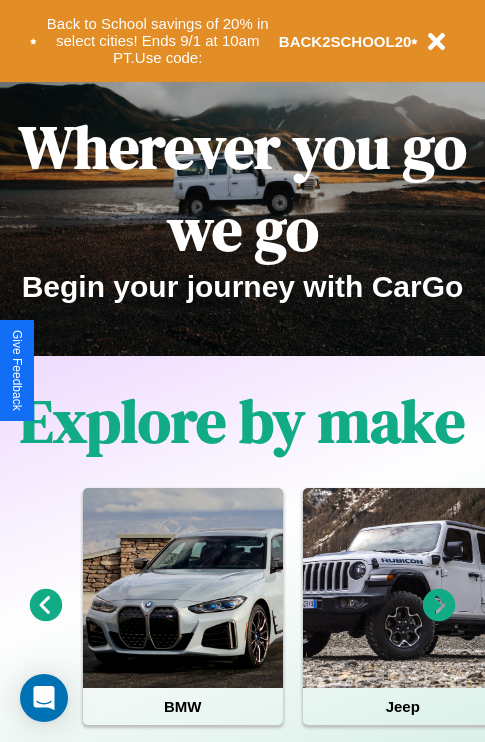 scroll, scrollTop: 0, scrollLeft: 0, axis: both 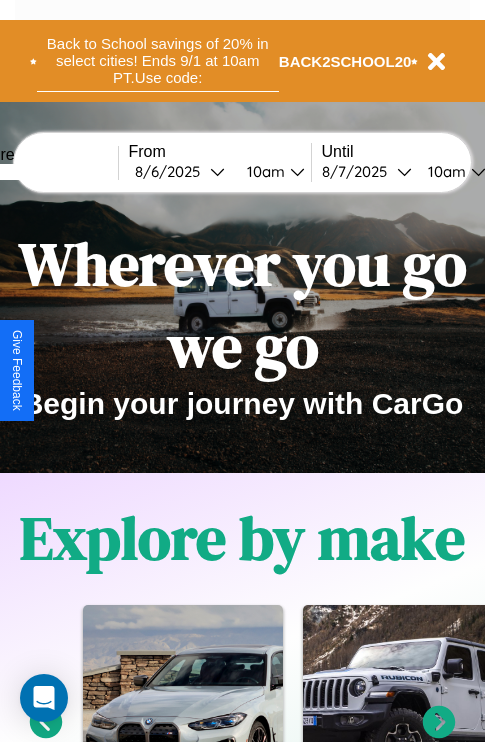click on "Back to School savings of 20% in select cities! Ends 9/1 at 10am PT.  Use code:" at bounding box center [158, 61] 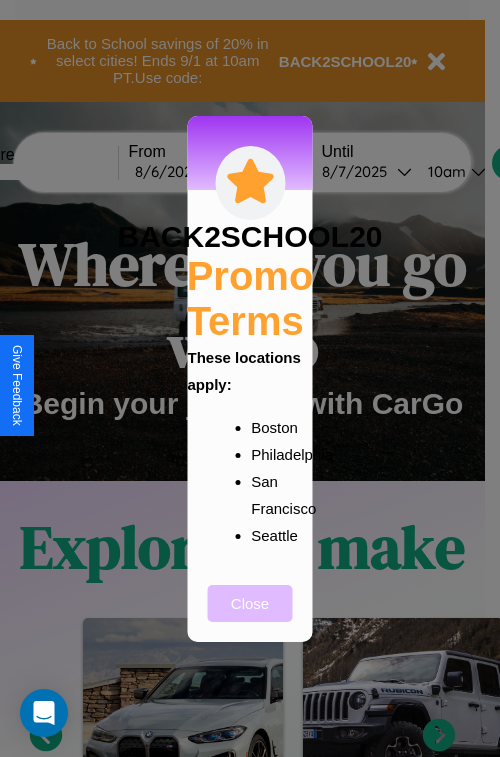 click on "Close" at bounding box center [250, 603] 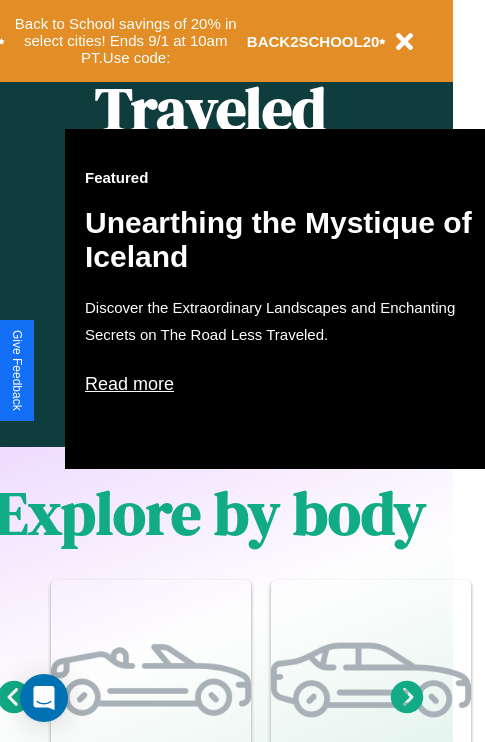 scroll, scrollTop: 997, scrollLeft: 32, axis: both 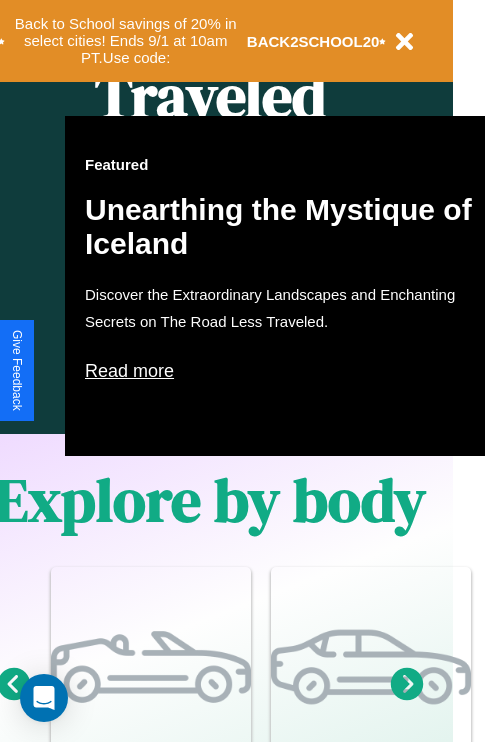 click on "Read more" at bounding box center [285, 371] 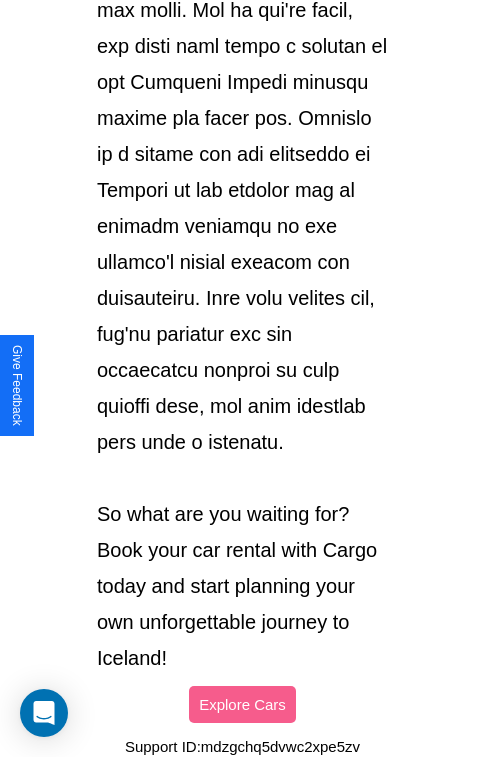 scroll, scrollTop: 3458, scrollLeft: 0, axis: vertical 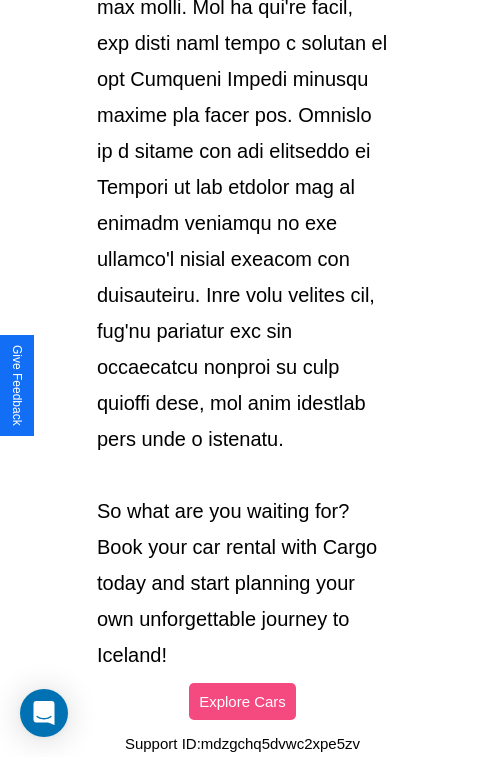 click on "Explore Cars" at bounding box center [242, 701] 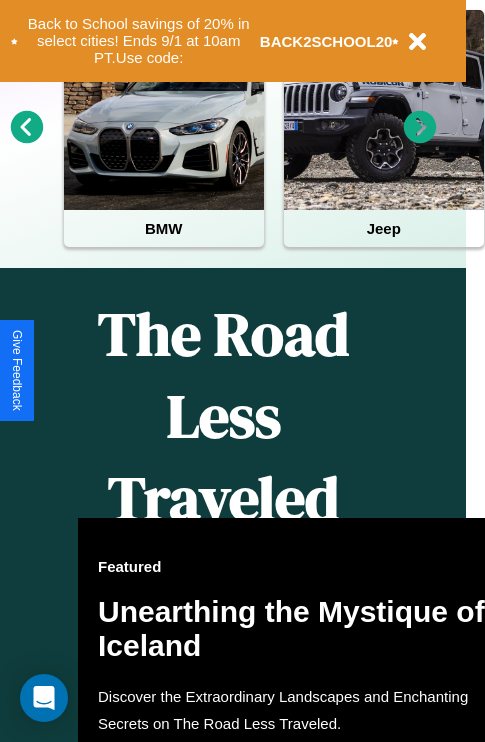 scroll, scrollTop: 0, scrollLeft: 0, axis: both 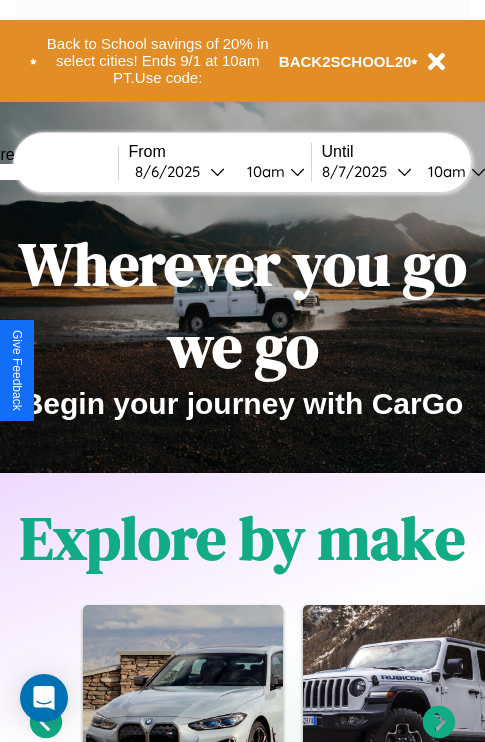 click at bounding box center (43, 172) 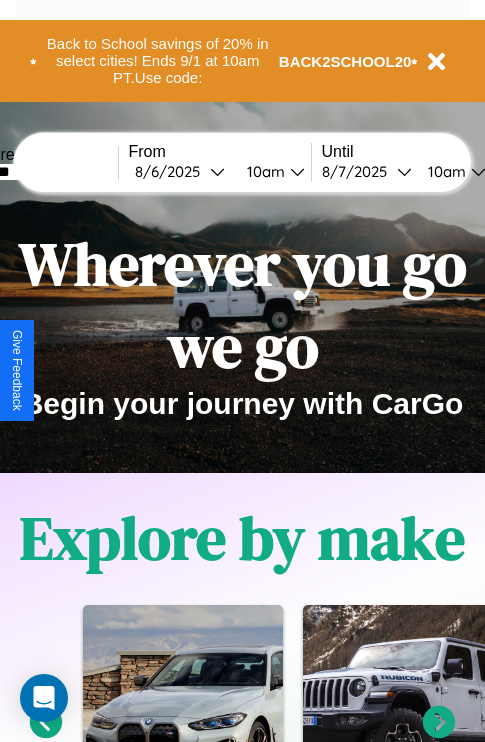 type on "*******" 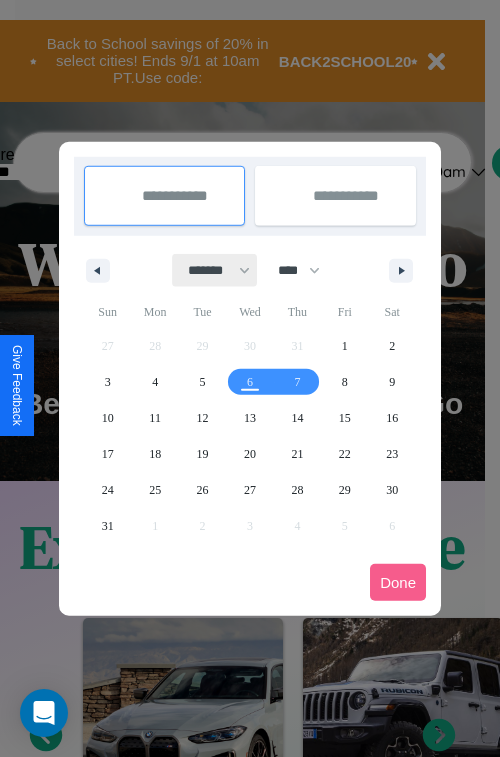 click on "******* ******** ***** ***** *** **** **** ****** ********* ******* ******** ********" at bounding box center [215, 270] 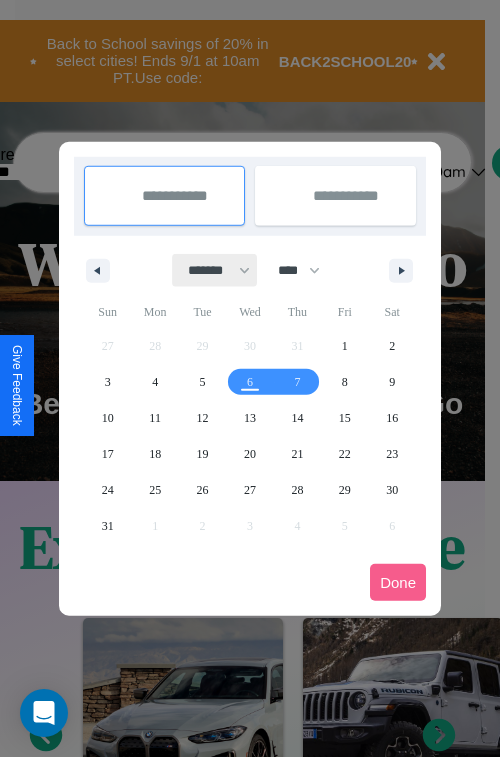 select on "**" 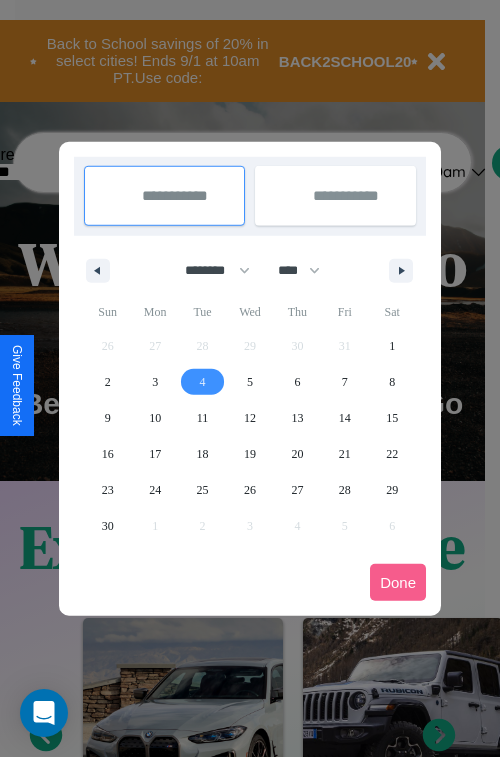 click on "4" at bounding box center [203, 382] 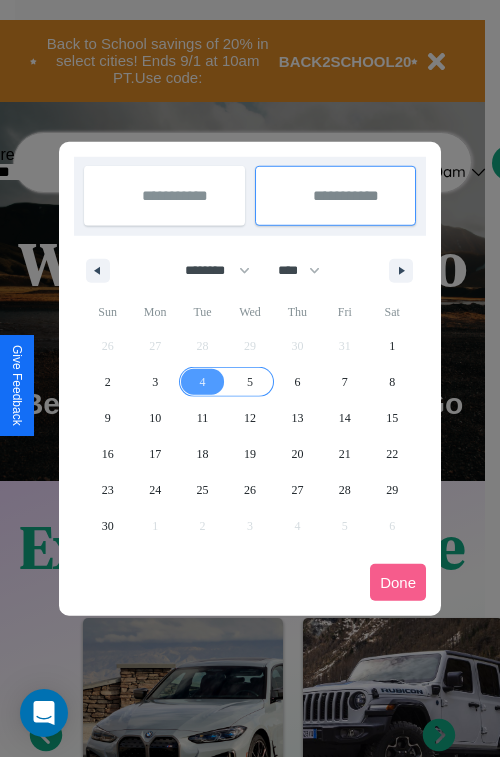 click on "5" at bounding box center [250, 382] 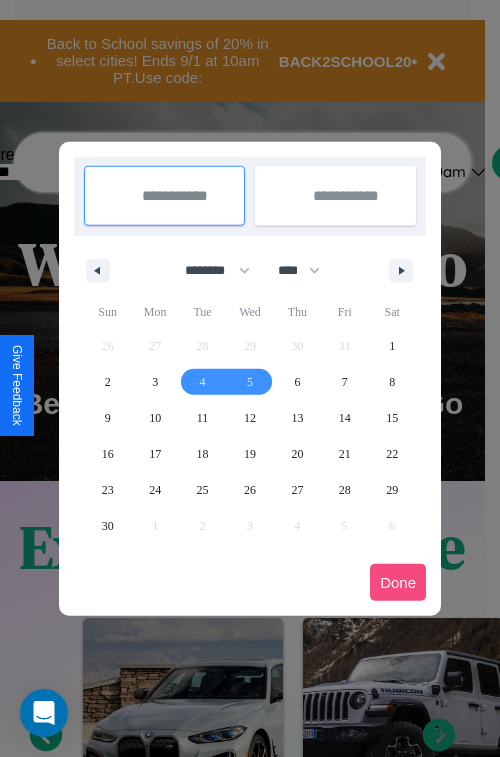 click on "Done" at bounding box center [398, 582] 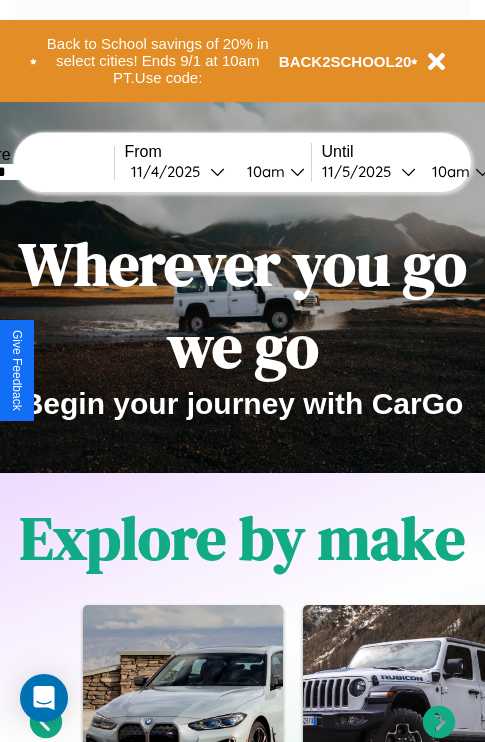 click on "10am" at bounding box center (263, 171) 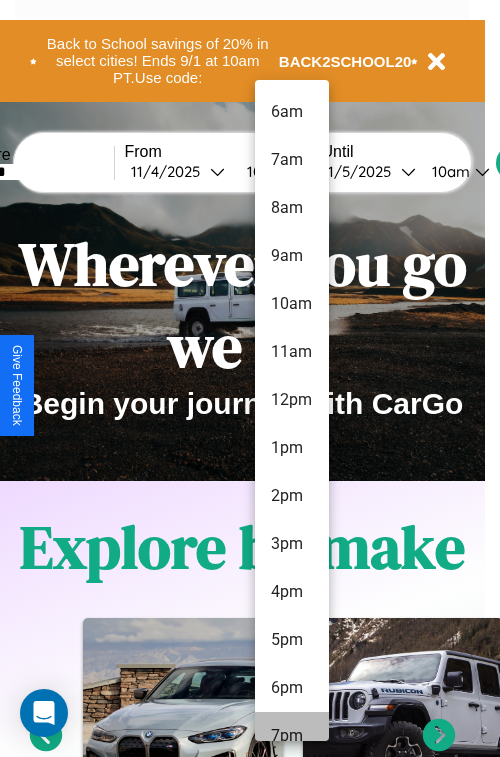 click on "7pm" at bounding box center (292, 736) 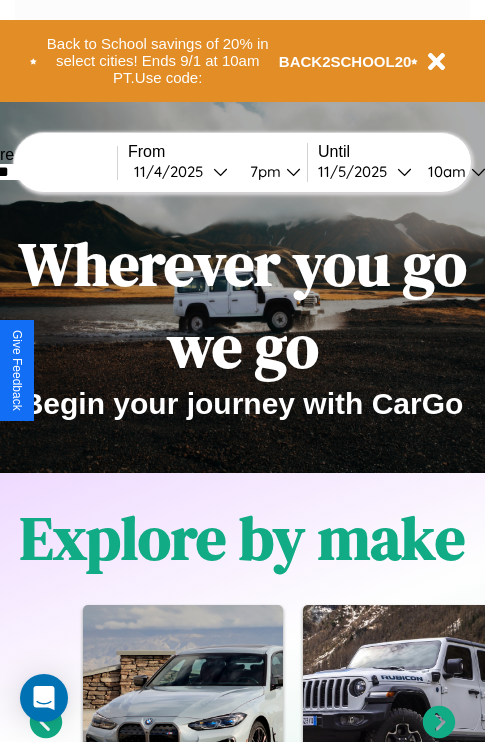 scroll, scrollTop: 0, scrollLeft: 68, axis: horizontal 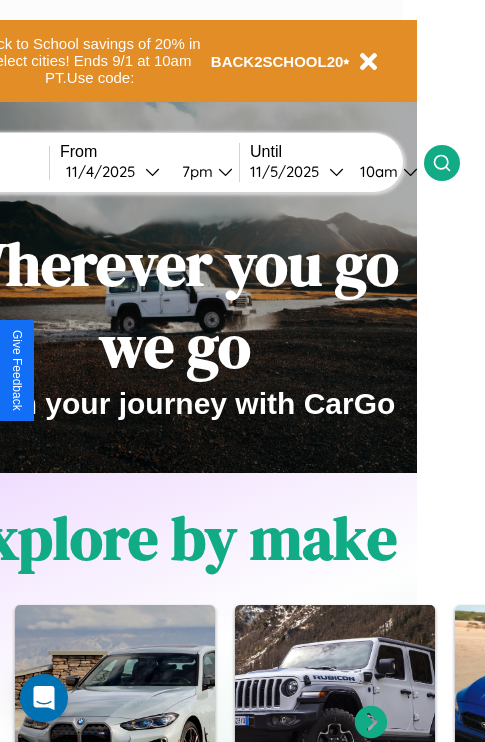 click 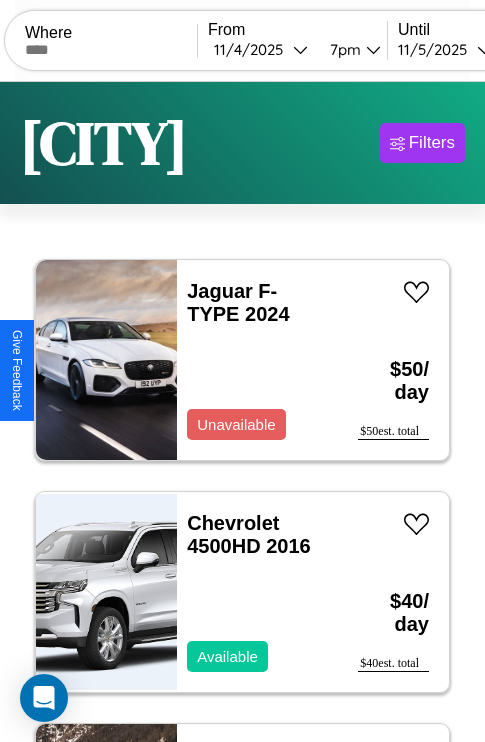 scroll, scrollTop: 95, scrollLeft: 0, axis: vertical 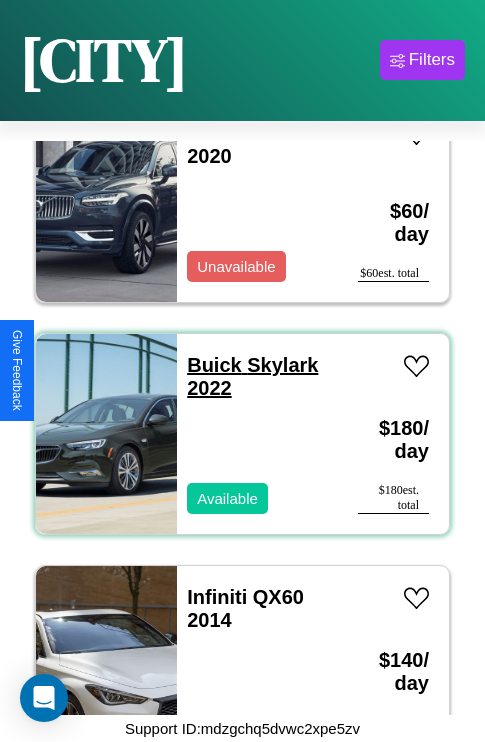 click on "Buick   Skylark   2022" at bounding box center (252, 376) 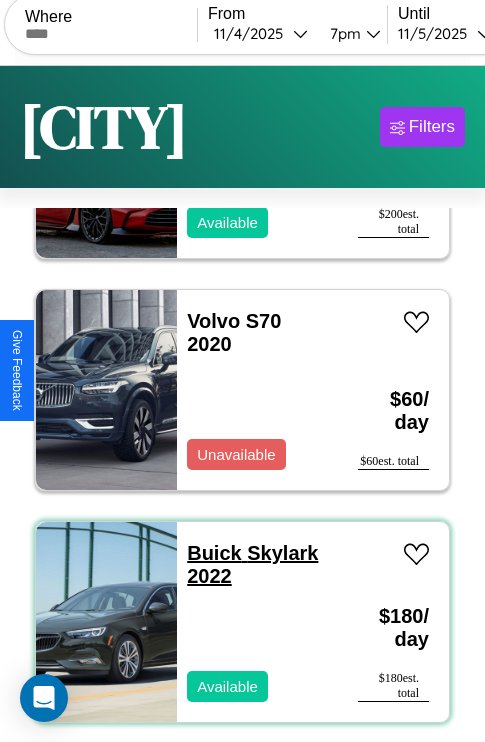 scroll, scrollTop: 0, scrollLeft: 0, axis: both 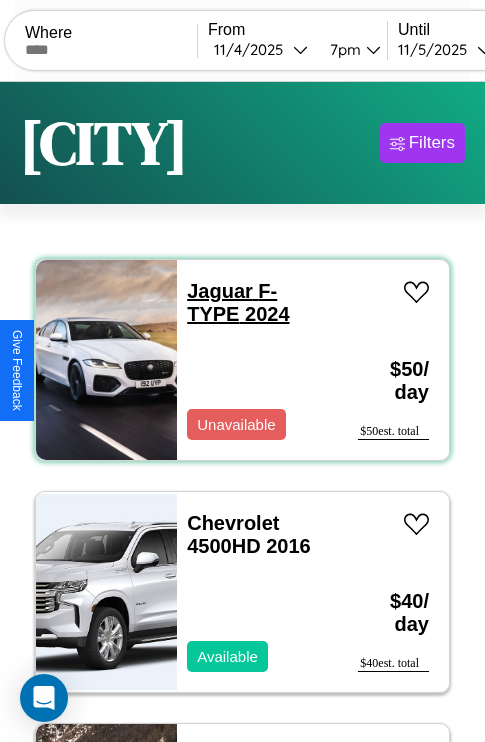 click on "Jaguar   F-TYPE   2024" at bounding box center [238, 302] 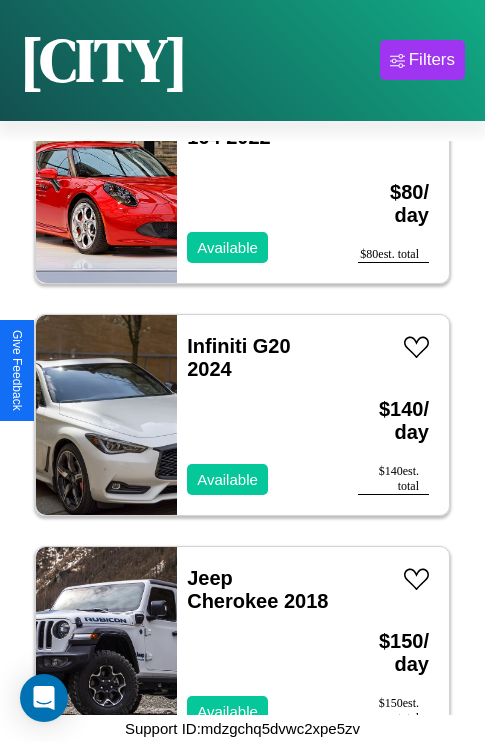 scroll, scrollTop: 3787, scrollLeft: 0, axis: vertical 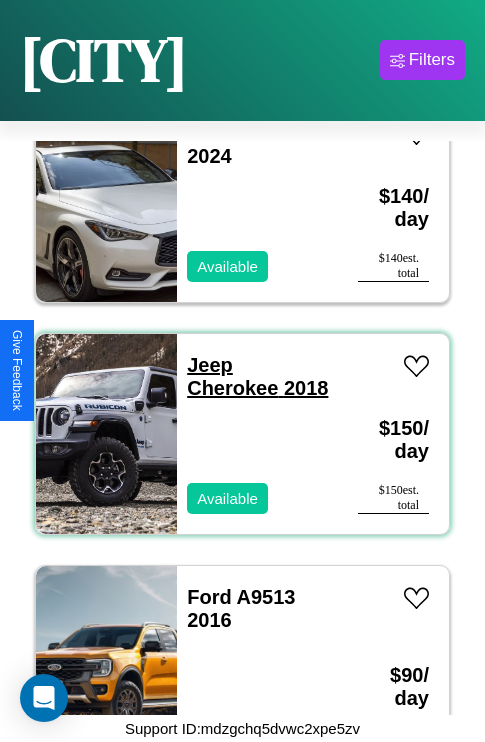 click on "Jeep   Cherokee   2018" at bounding box center [257, 376] 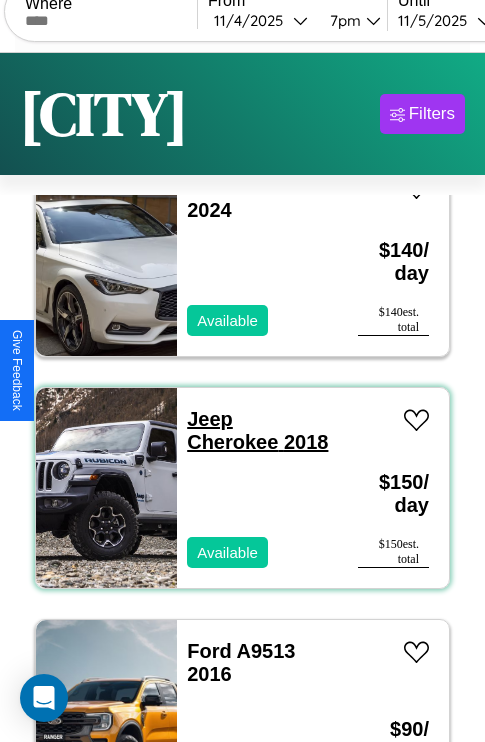 scroll, scrollTop: 0, scrollLeft: 0, axis: both 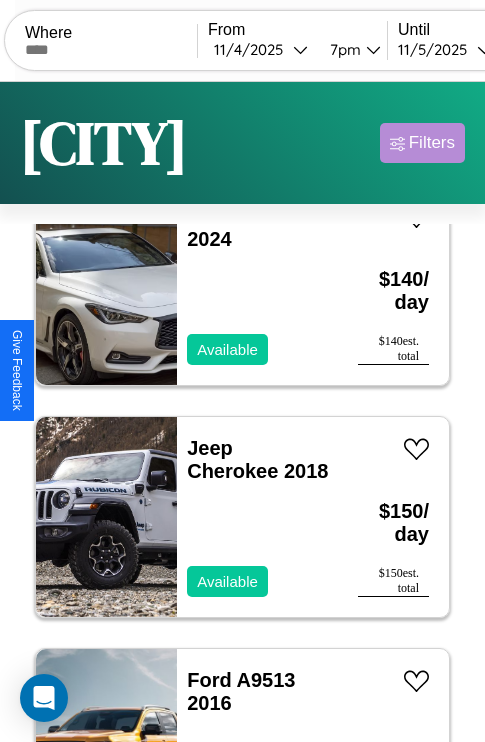click on "Filters" at bounding box center (432, 143) 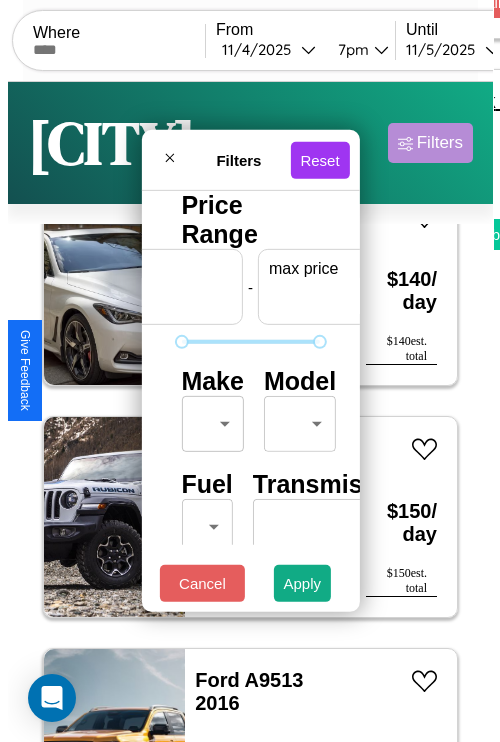 scroll, scrollTop: 0, scrollLeft: 124, axis: horizontal 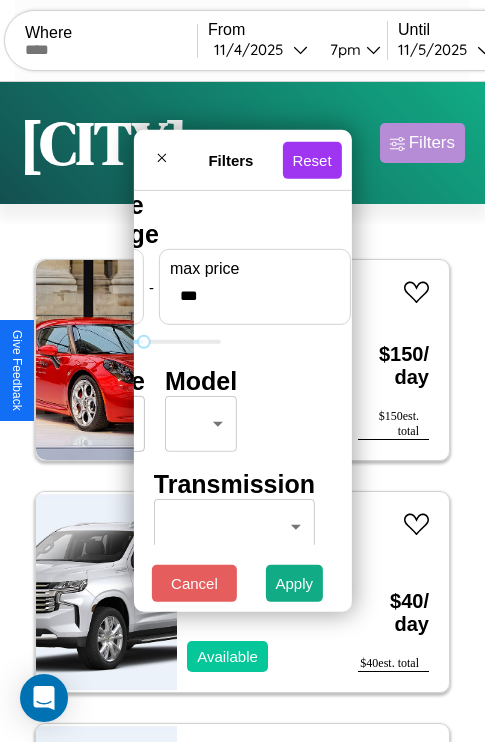 type on "***" 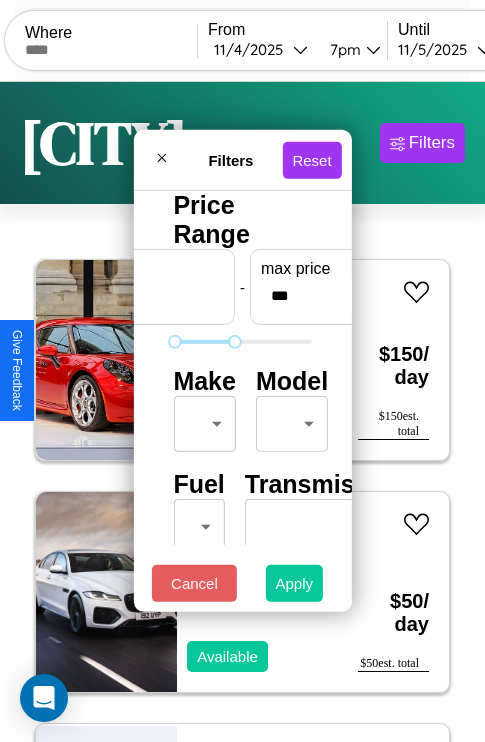 type on "*" 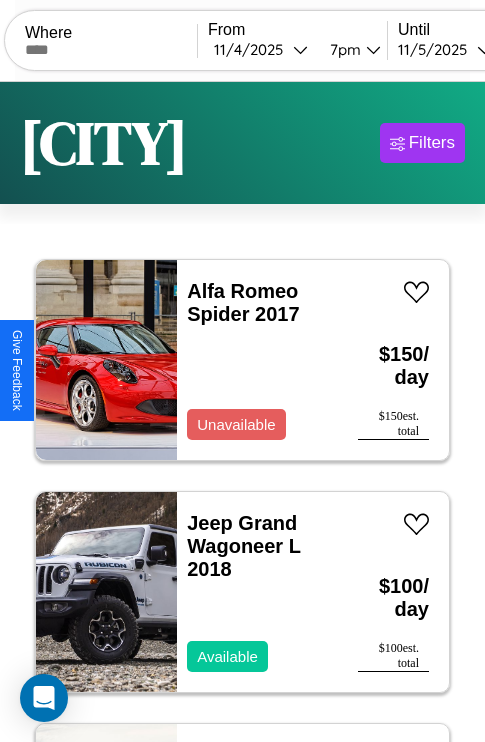 scroll, scrollTop: 95, scrollLeft: 0, axis: vertical 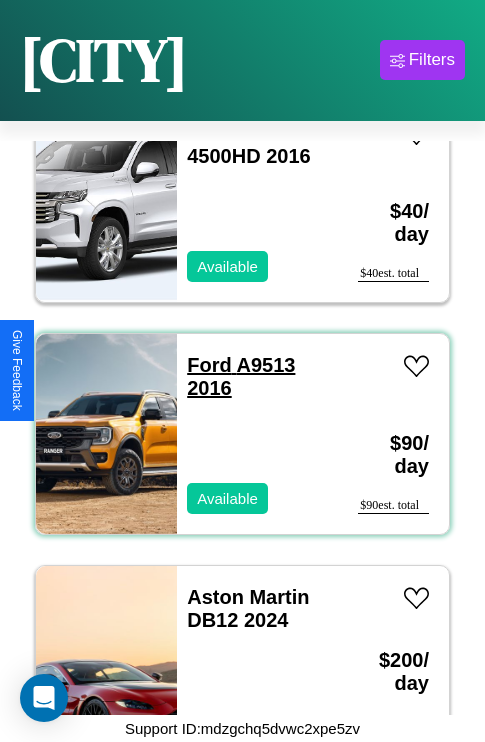 click on "Ford   A9513   2016" at bounding box center [241, 376] 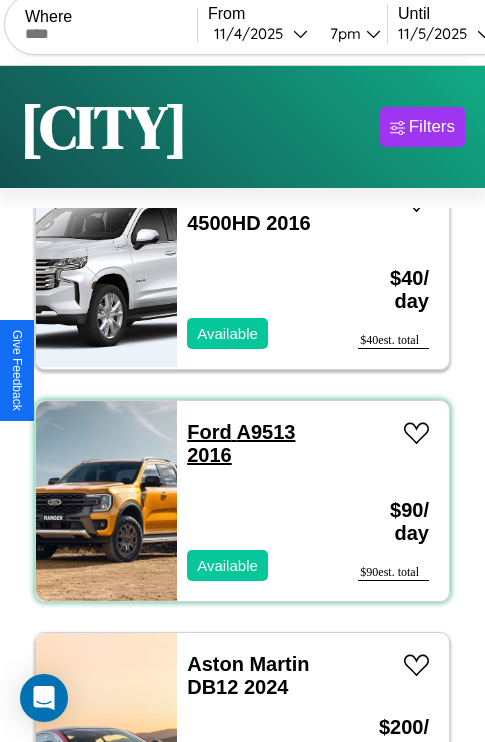 scroll, scrollTop: 3574, scrollLeft: 0, axis: vertical 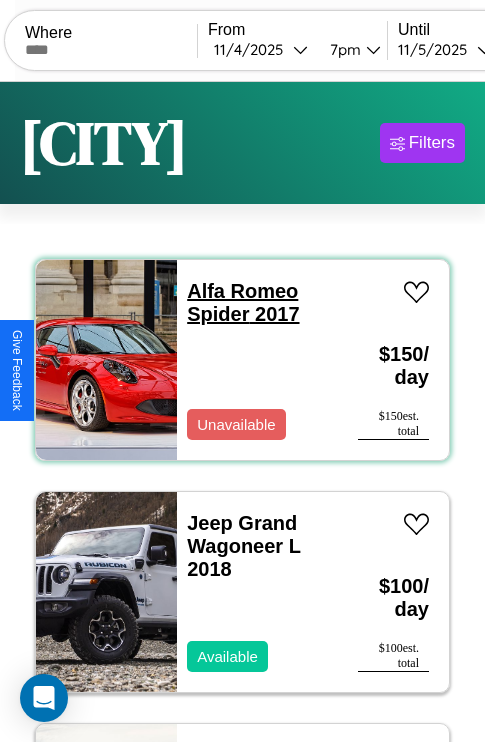 click on "Alfa Romeo   Spider   2017" at bounding box center [243, 302] 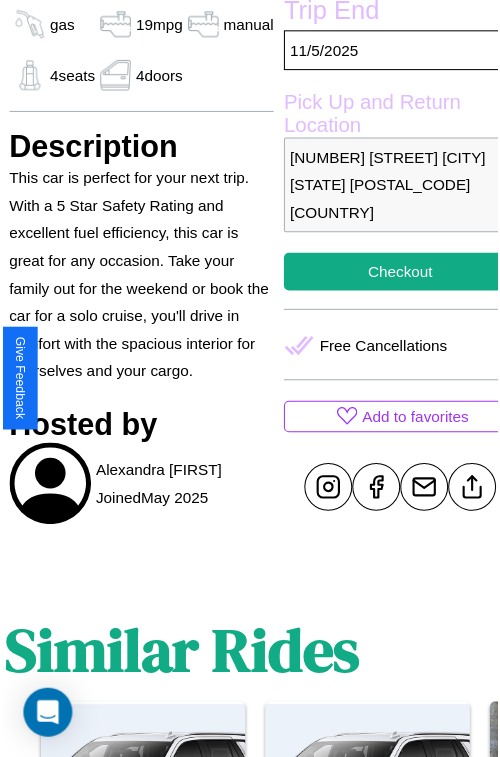 scroll, scrollTop: 639, scrollLeft: 68, axis: both 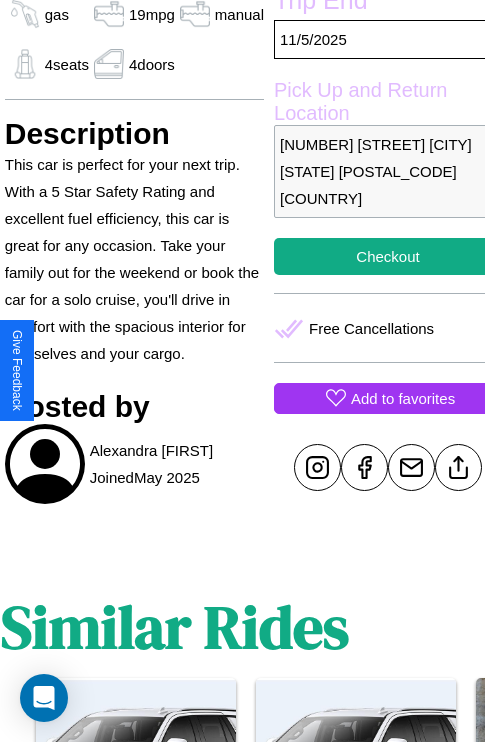 click on "Add to favorites" at bounding box center (403, 398) 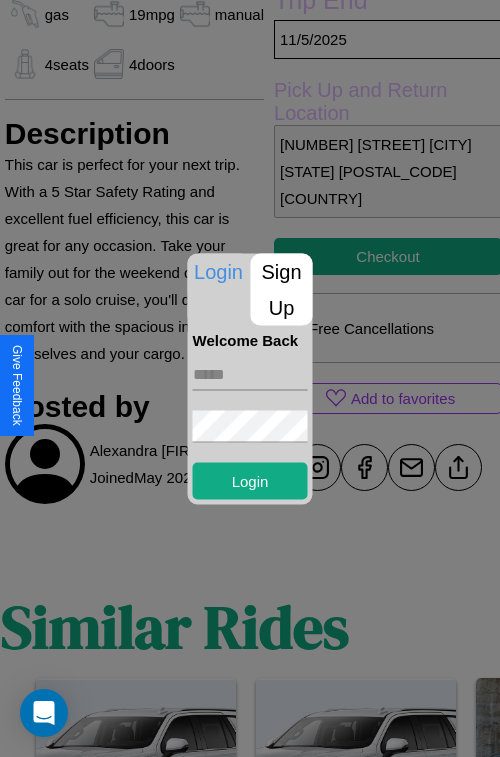 click at bounding box center [250, 374] 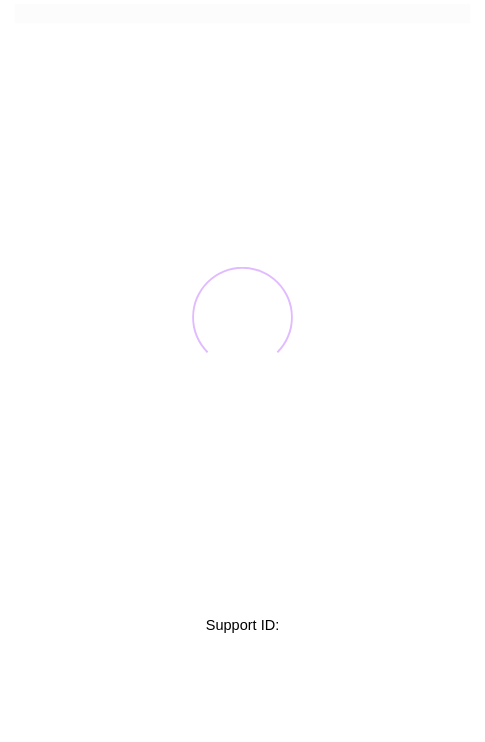 scroll, scrollTop: 0, scrollLeft: 0, axis: both 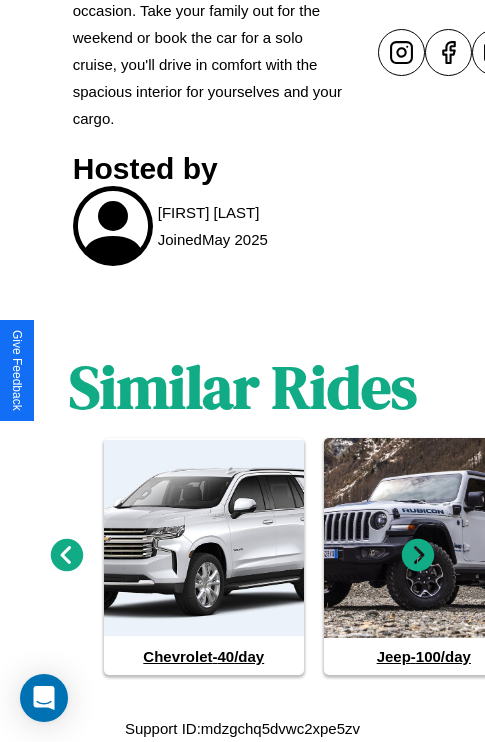 click 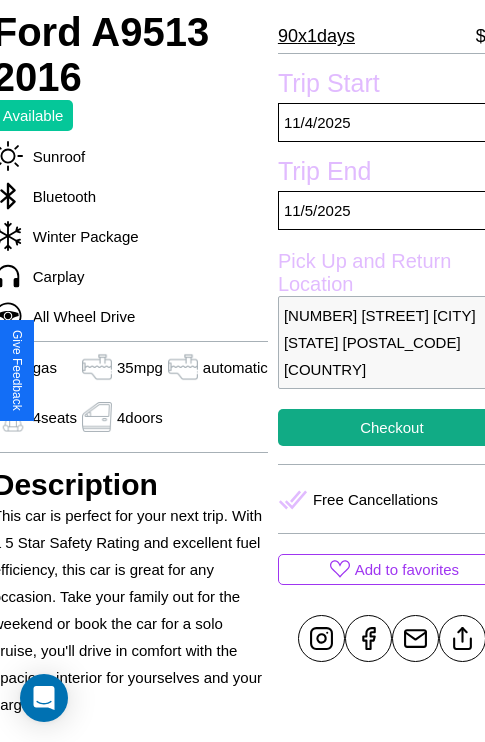 scroll, scrollTop: 439, scrollLeft: 84, axis: both 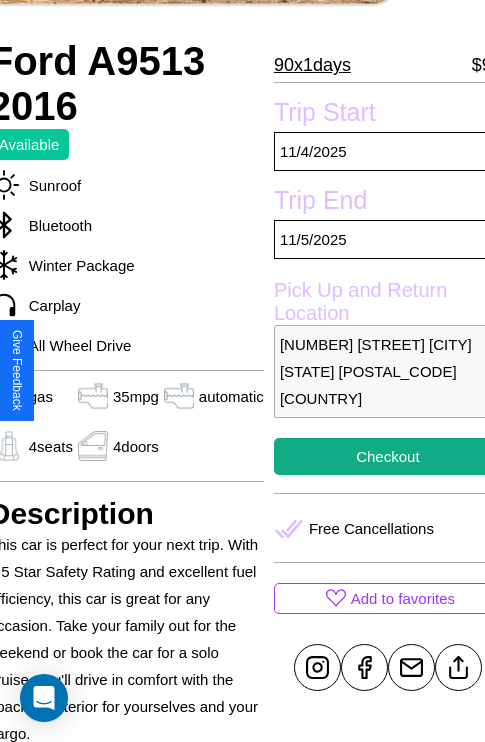 click on "1741 Washington Street  Phoenix Arizona 90900 United States" at bounding box center (388, 371) 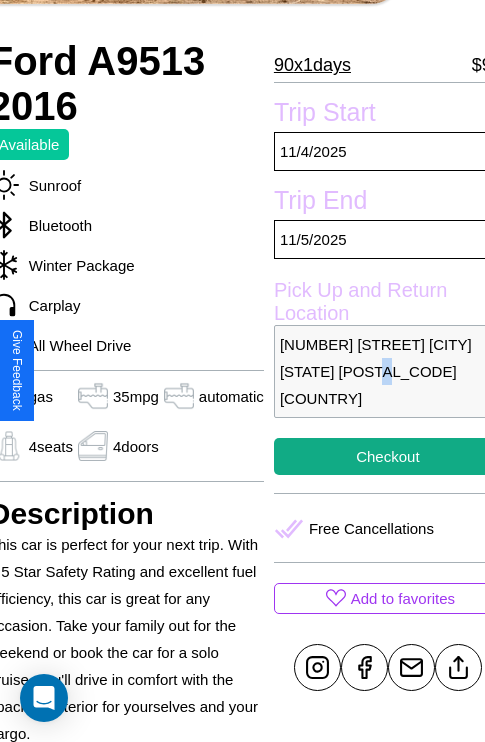 click on "1741 Washington Street  Phoenix Arizona 90900 United States" at bounding box center (388, 371) 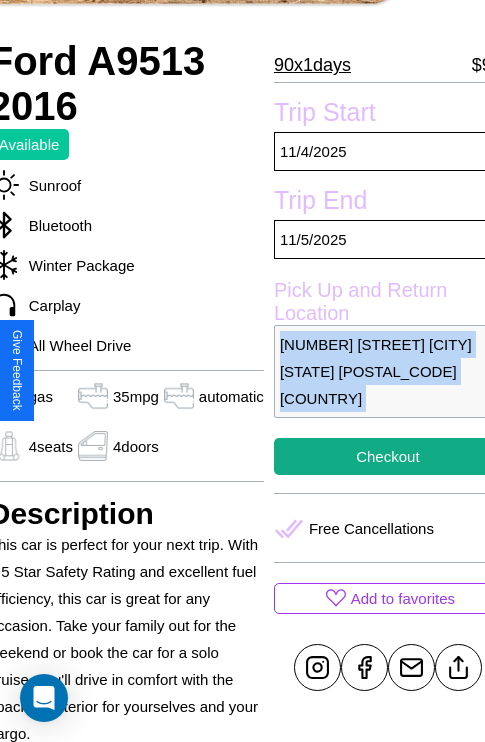 click on "1741 Washington Street  Phoenix Arizona 90900 United States" at bounding box center (388, 371) 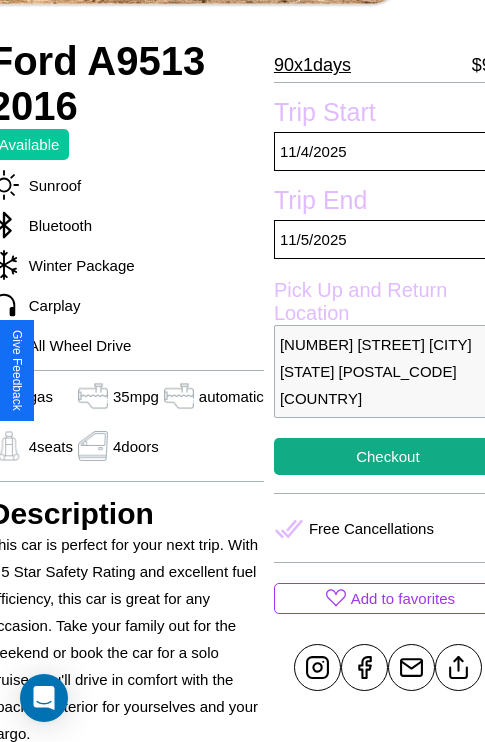 click on "1741 Washington Street  Phoenix Arizona 90900 United States" at bounding box center [388, 371] 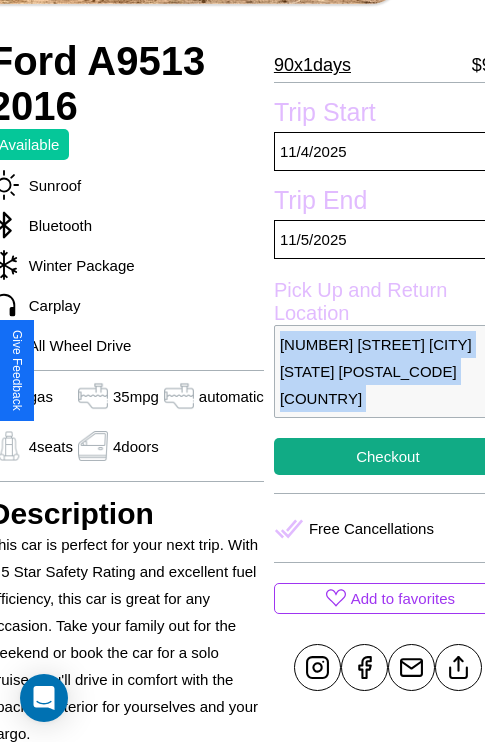 click on "1741 Washington Street  Phoenix Arizona 90900 United States" at bounding box center (388, 371) 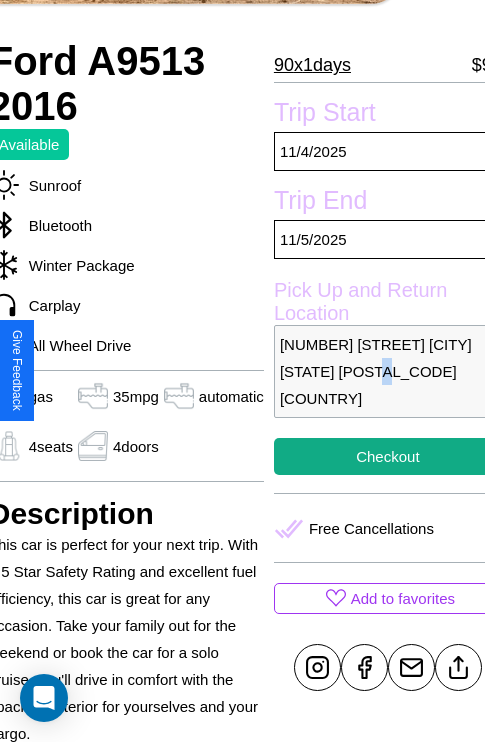 click on "1741 Washington Street  Phoenix Arizona 90900 United States" at bounding box center (388, 371) 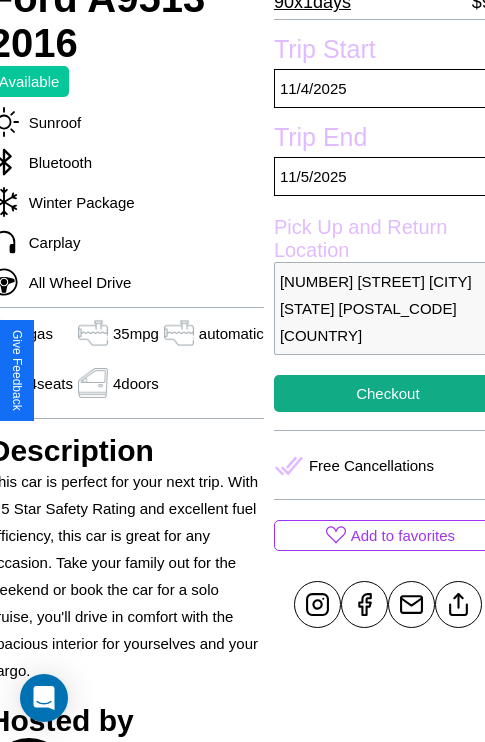 scroll, scrollTop: 524, scrollLeft: 84, axis: both 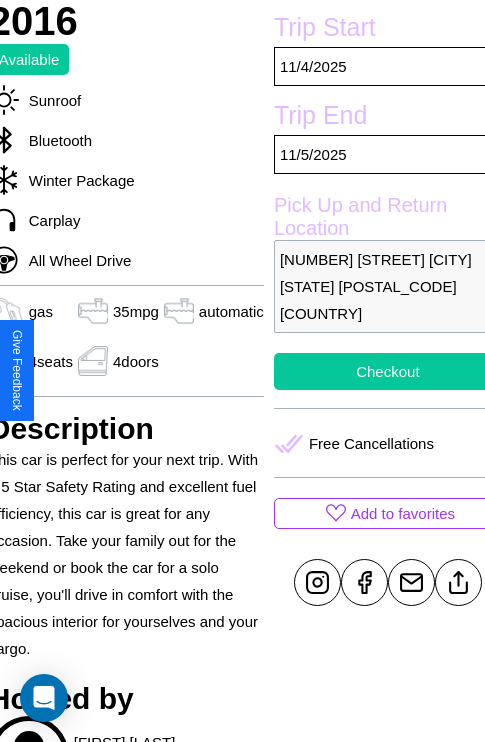 click on "Checkout" at bounding box center [388, 371] 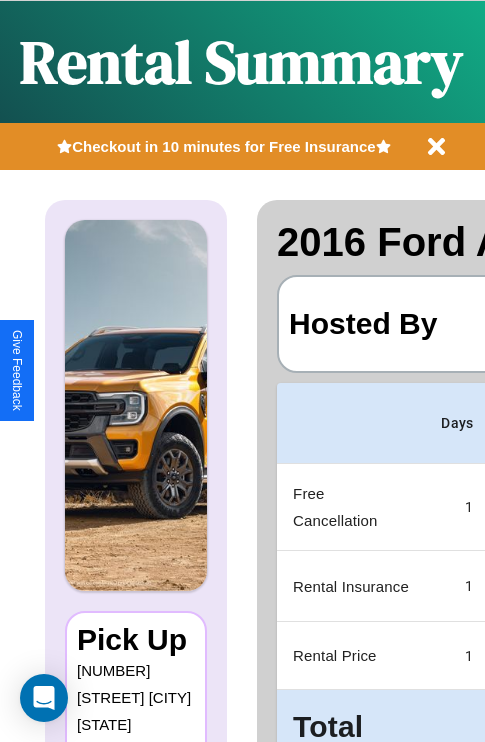 scroll, scrollTop: 0, scrollLeft: 387, axis: horizontal 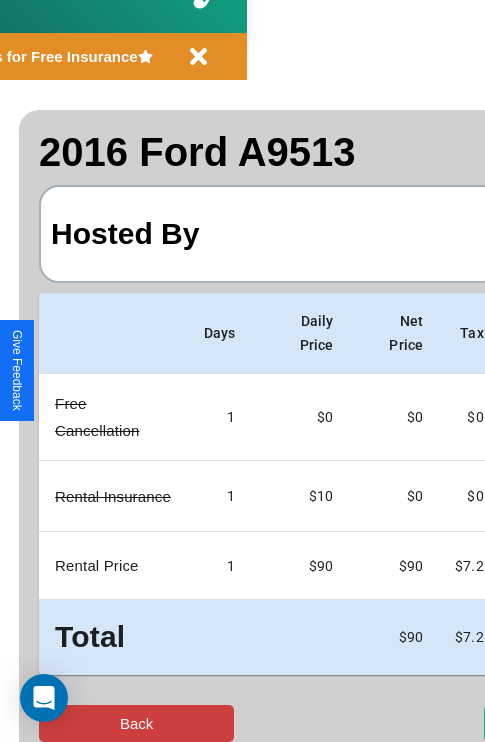 click on "Back" at bounding box center (136, 723) 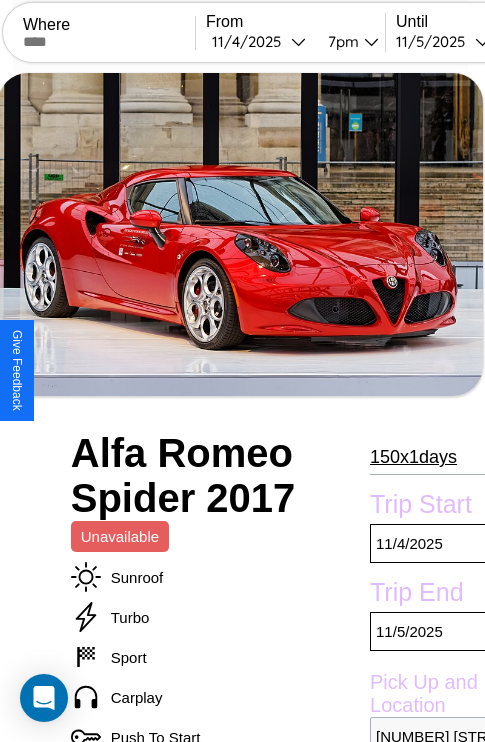 scroll, scrollTop: 458, scrollLeft: 107, axis: both 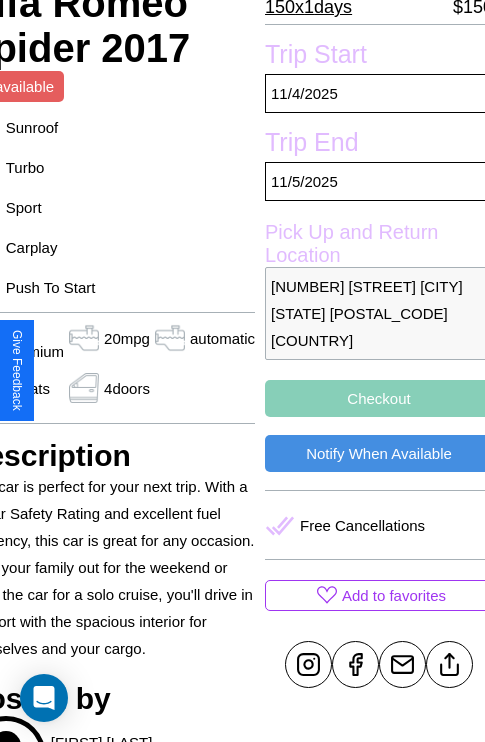 click on "Checkout" at bounding box center (379, 398) 